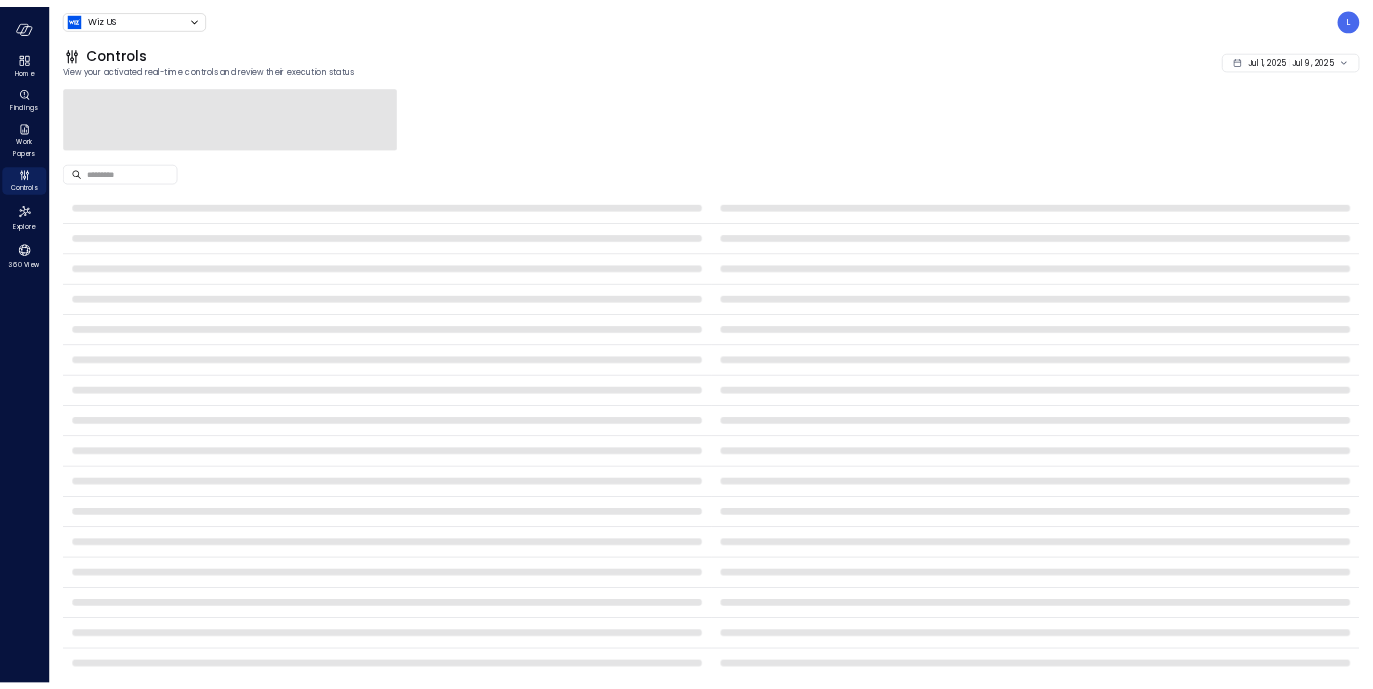 scroll, scrollTop: 0, scrollLeft: 0, axis: both 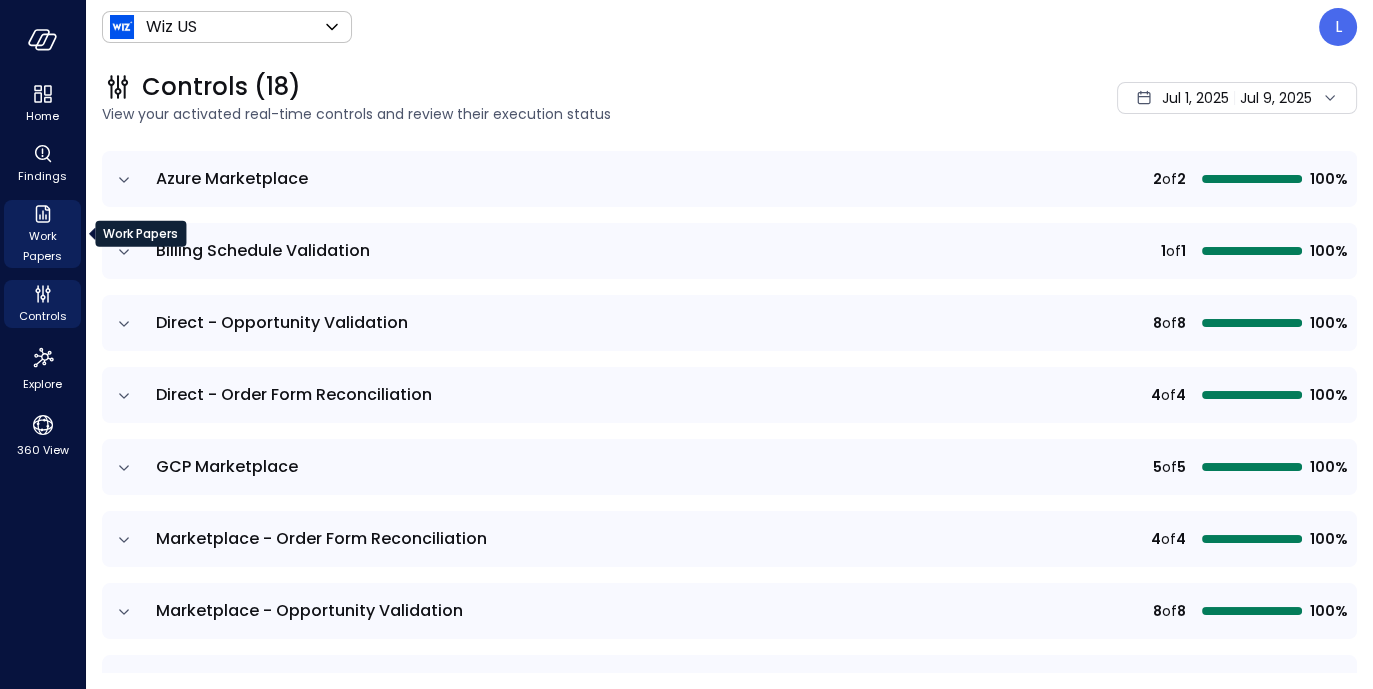 click on "Work Papers" at bounding box center [42, 246] 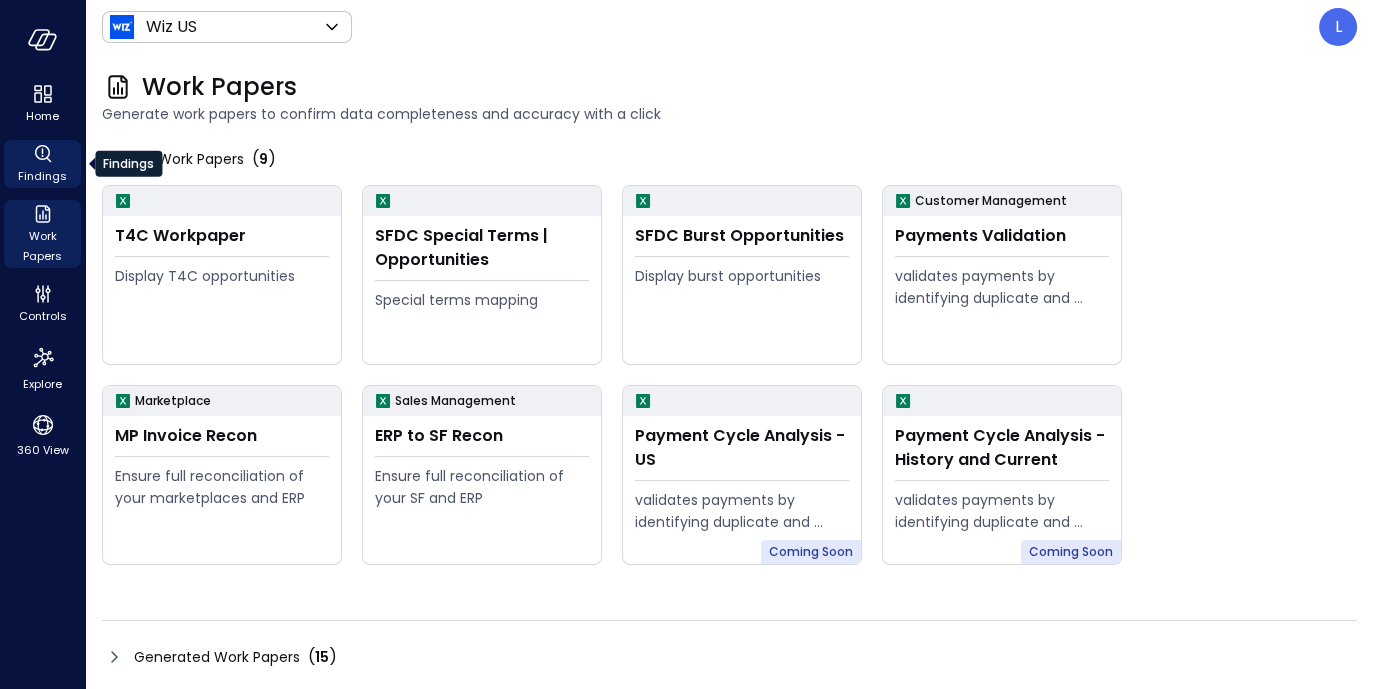 click on "Findings" at bounding box center [42, 164] 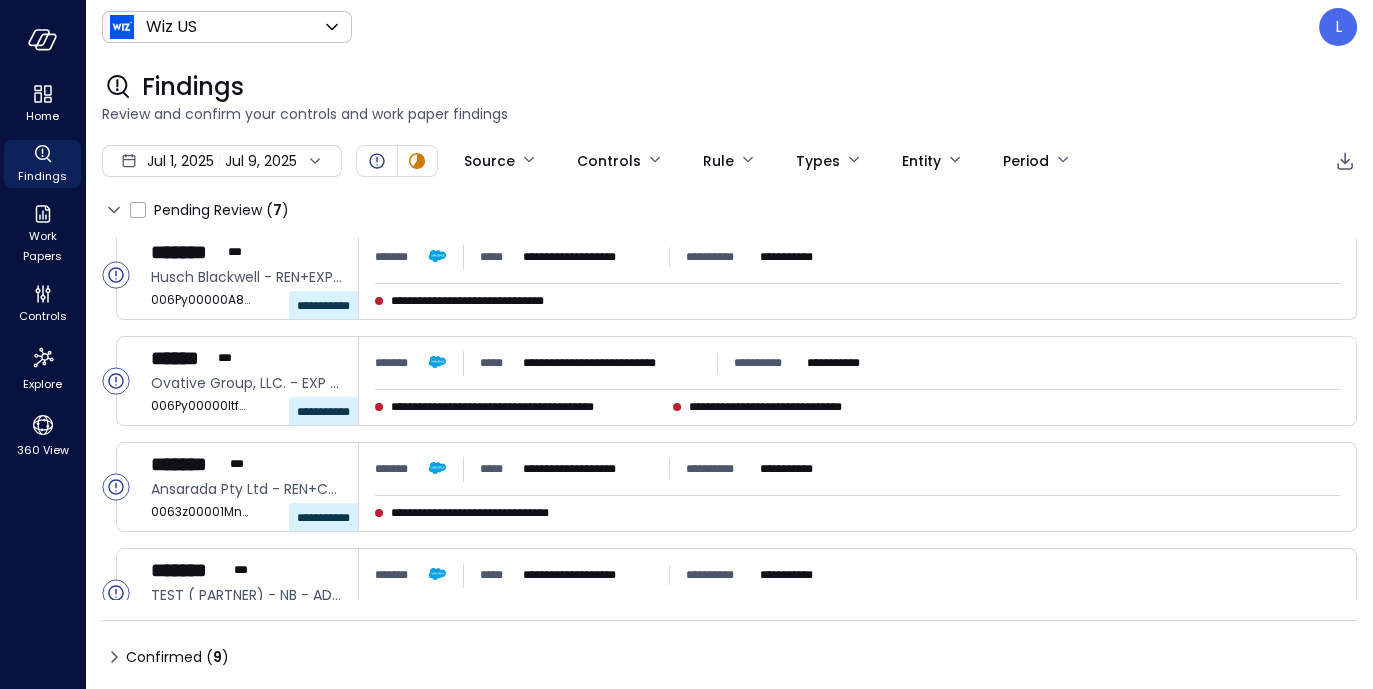 scroll, scrollTop: 0, scrollLeft: 0, axis: both 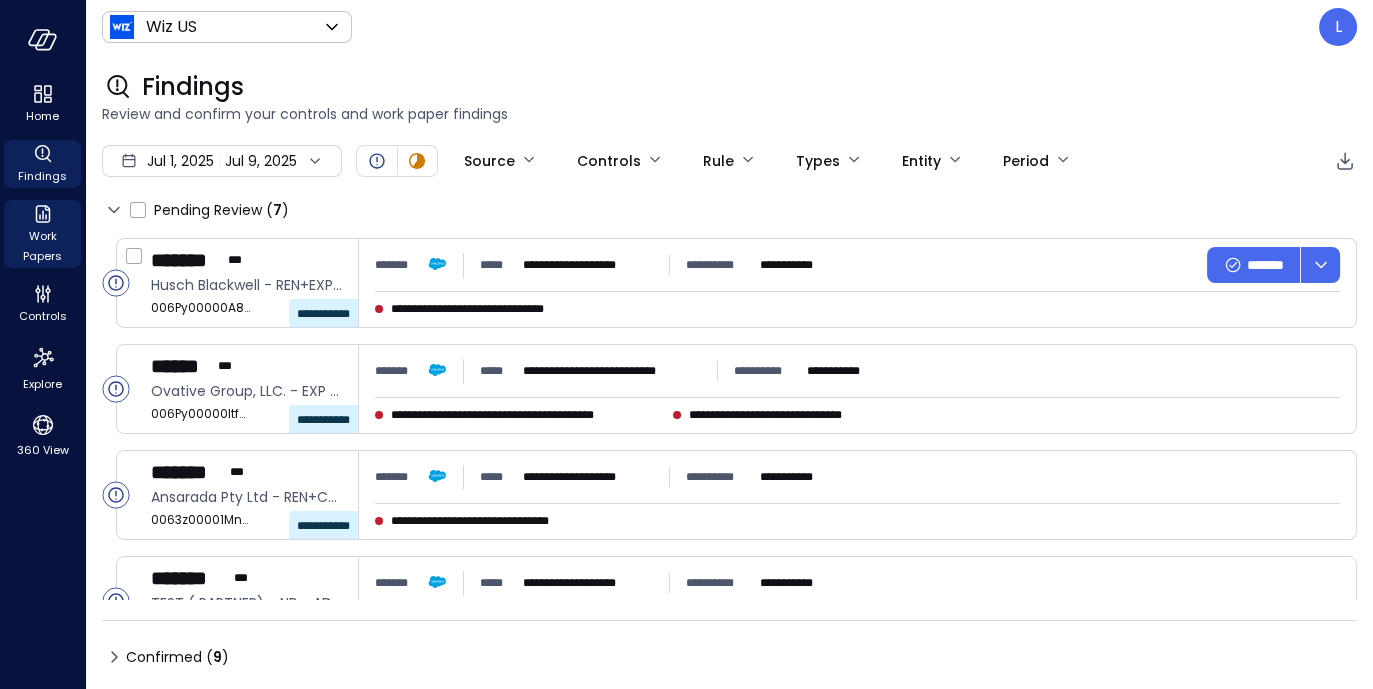 click on "Work Papers" at bounding box center (42, 234) 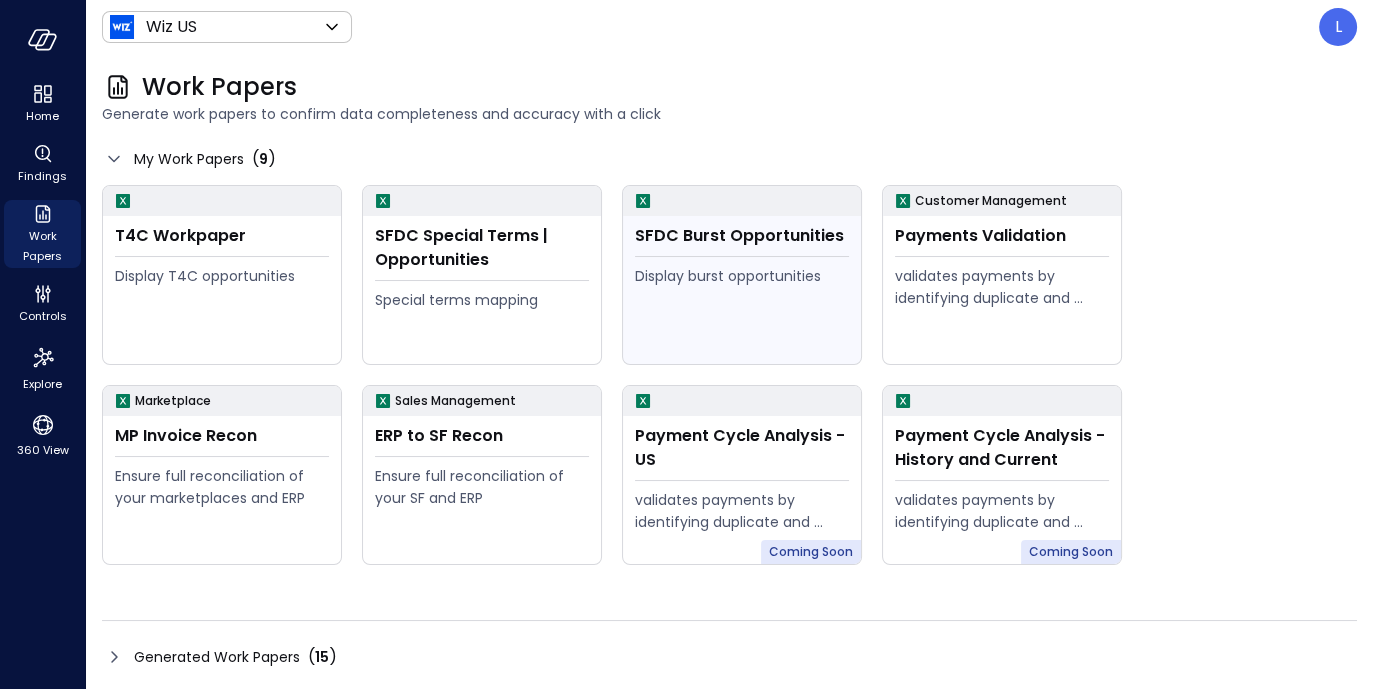 click on "SFDC Burst Opportunities" at bounding box center [222, 236] 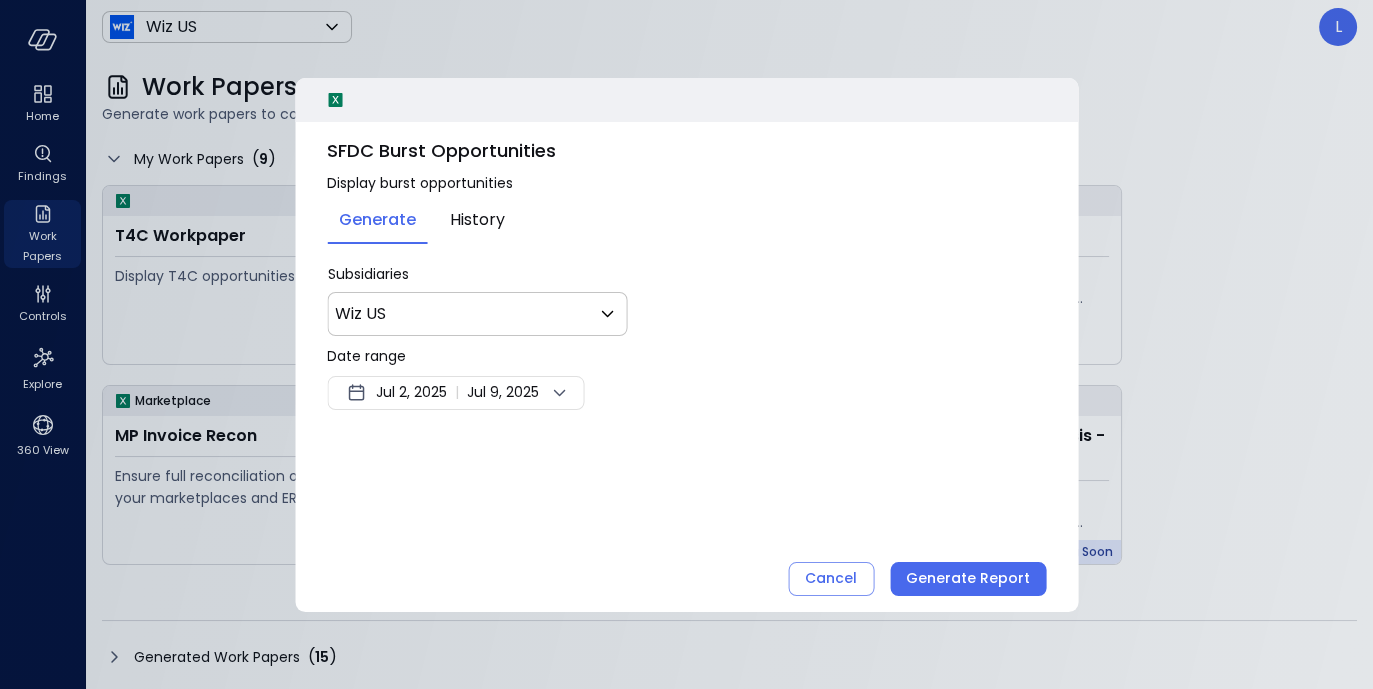 click on "[DATE] | [DATE]" at bounding box center (455, 393) 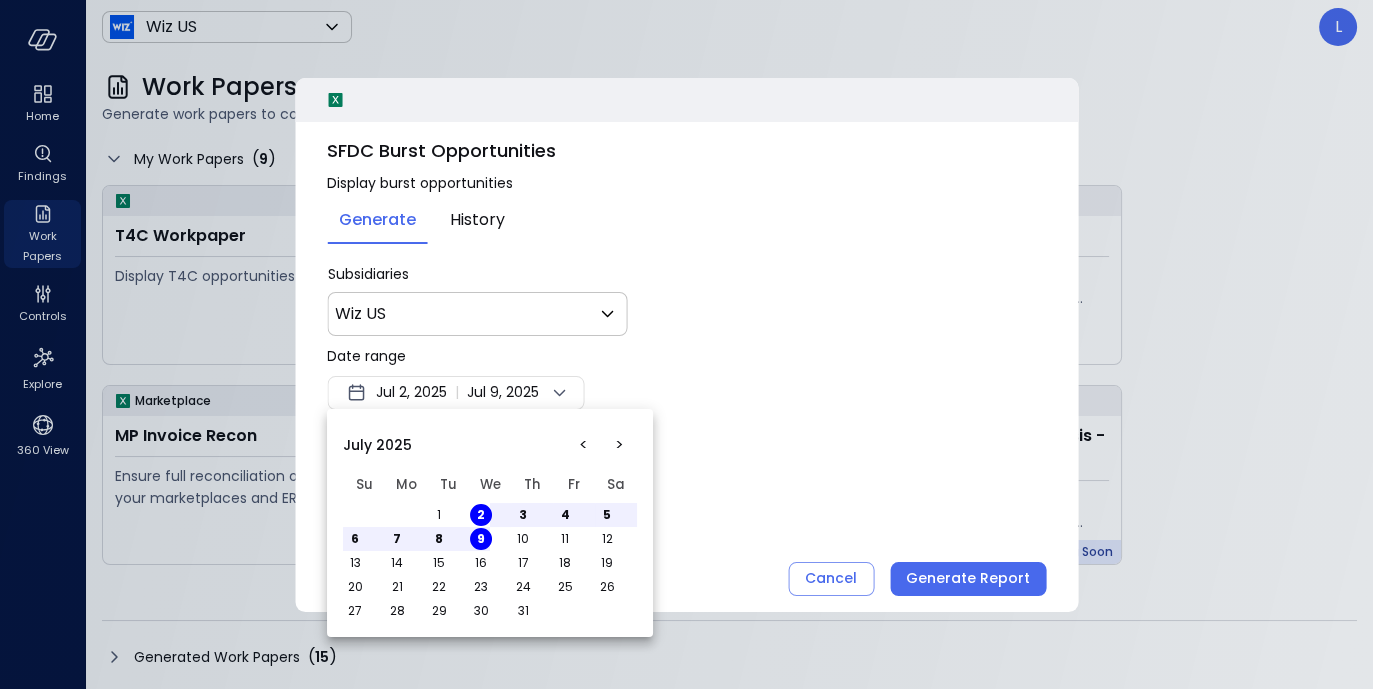 click at bounding box center (686, 344) 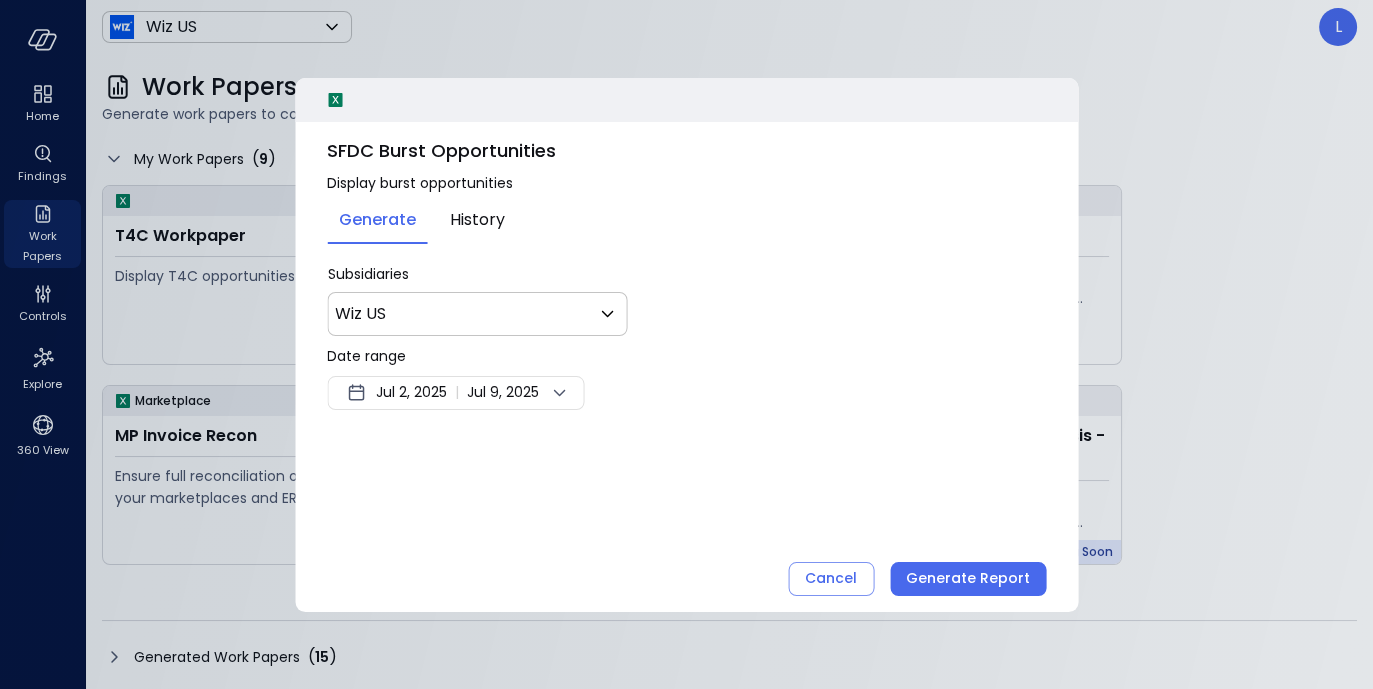 click at bounding box center [559, 393] 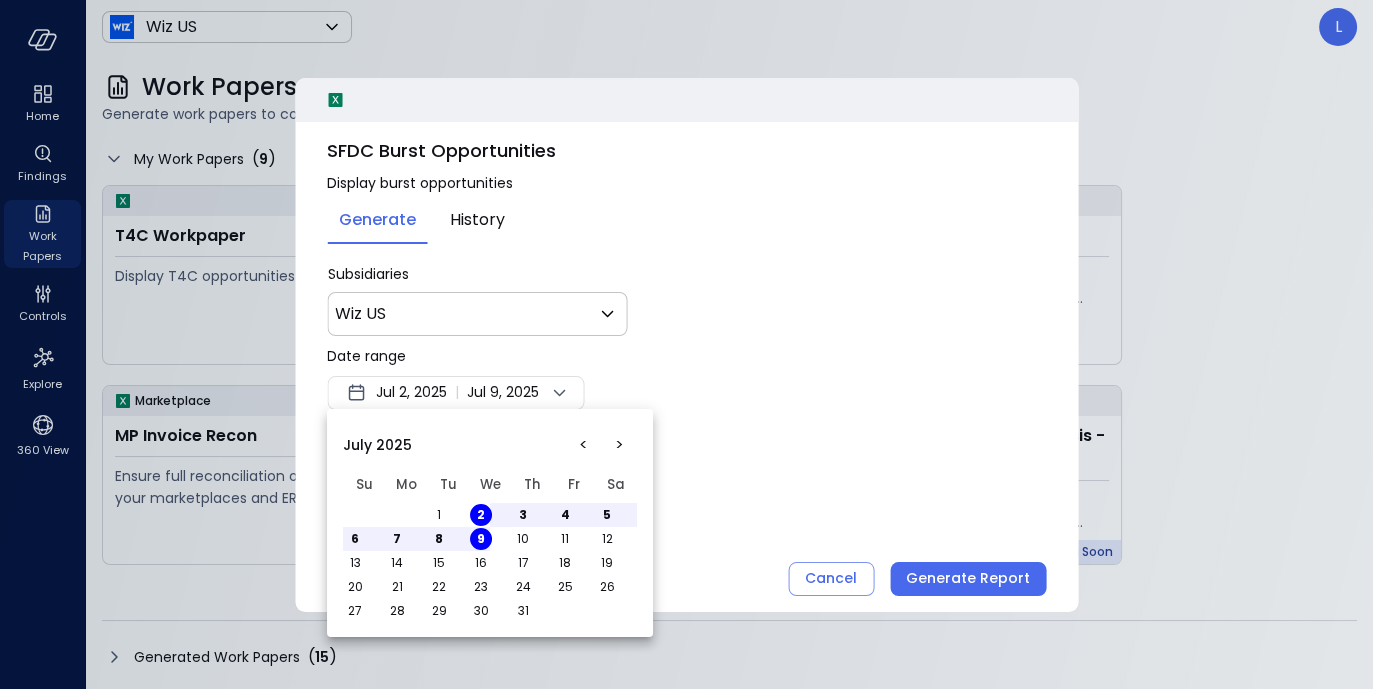 click on "1" at bounding box center (439, 515) 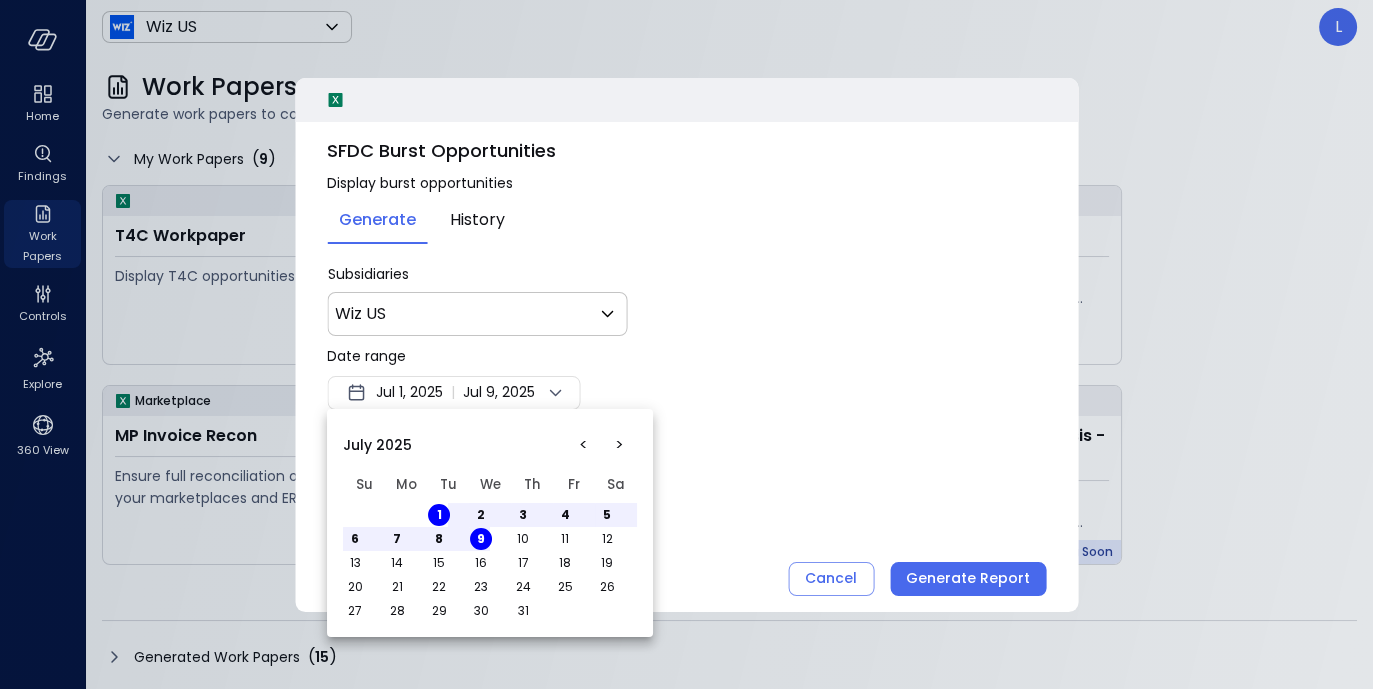 click at bounding box center [686, 344] 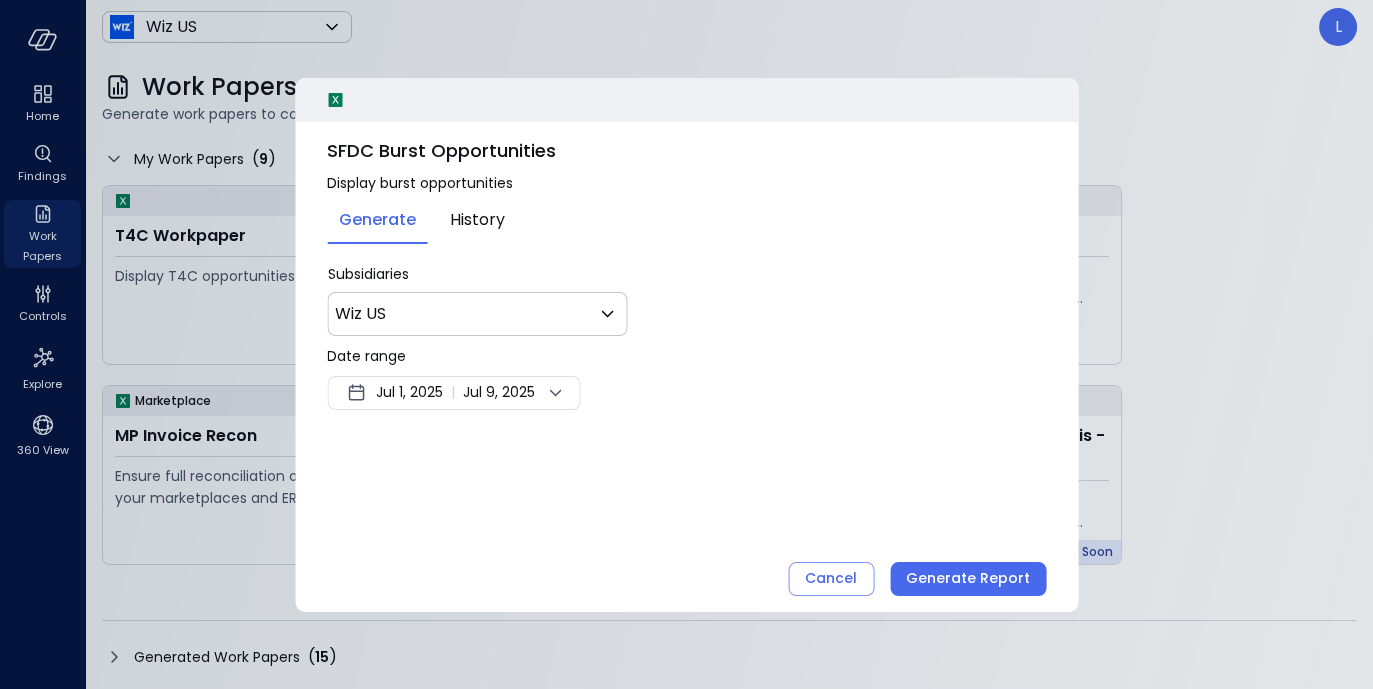 click at bounding box center (555, 393) 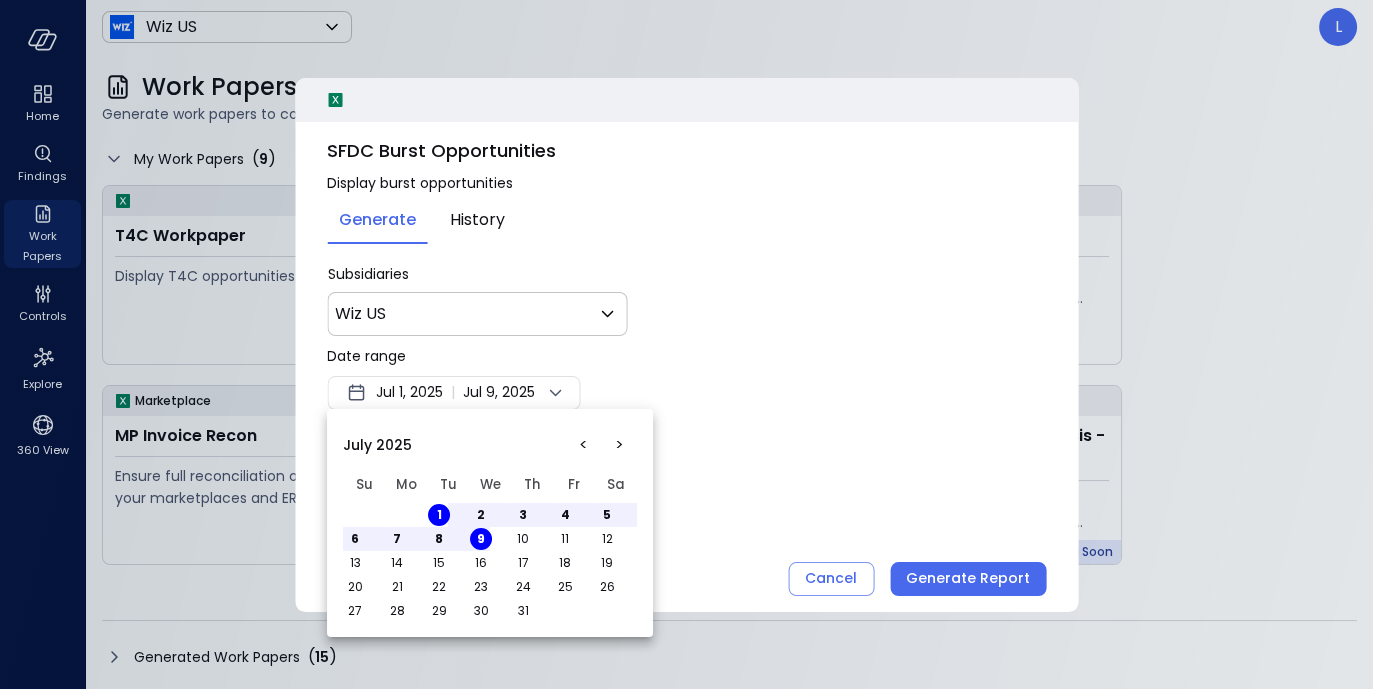 click on "<" at bounding box center (583, 445) 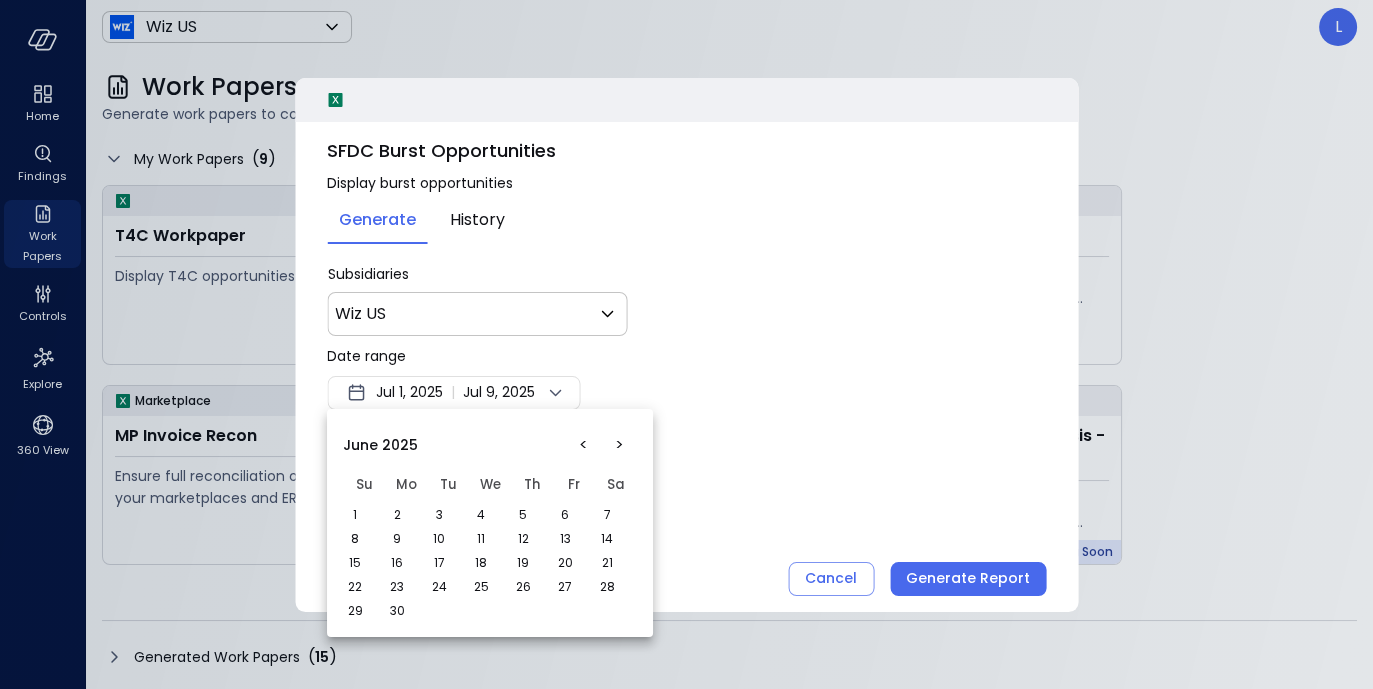 click on "1" at bounding box center (355, 515) 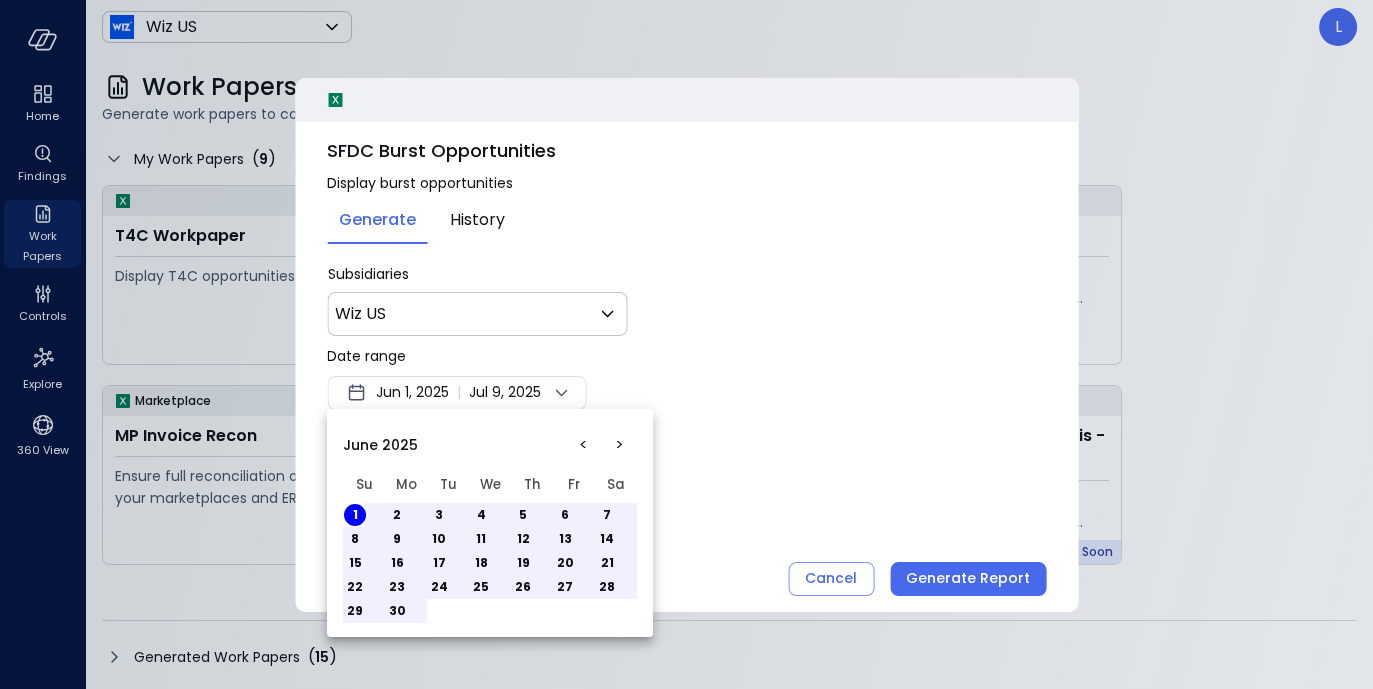 click at bounding box center (686, 344) 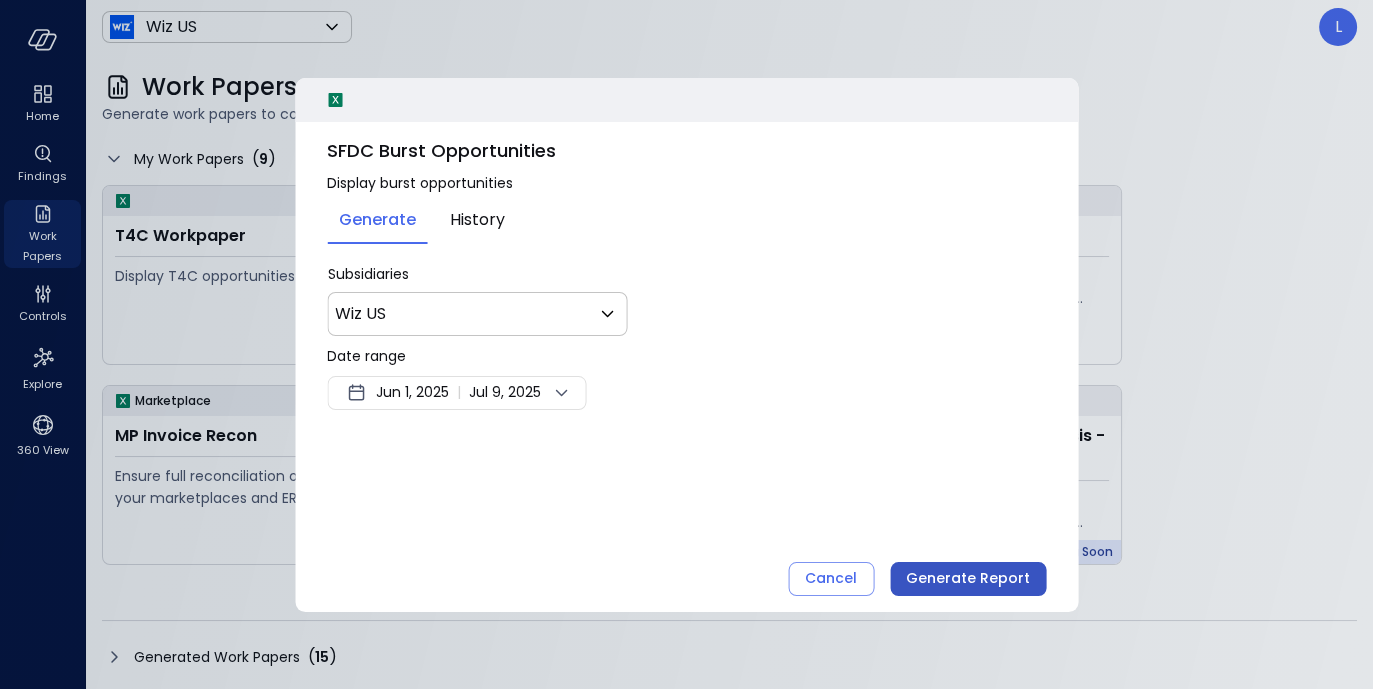 click on "Generate Report" at bounding box center (968, 578) 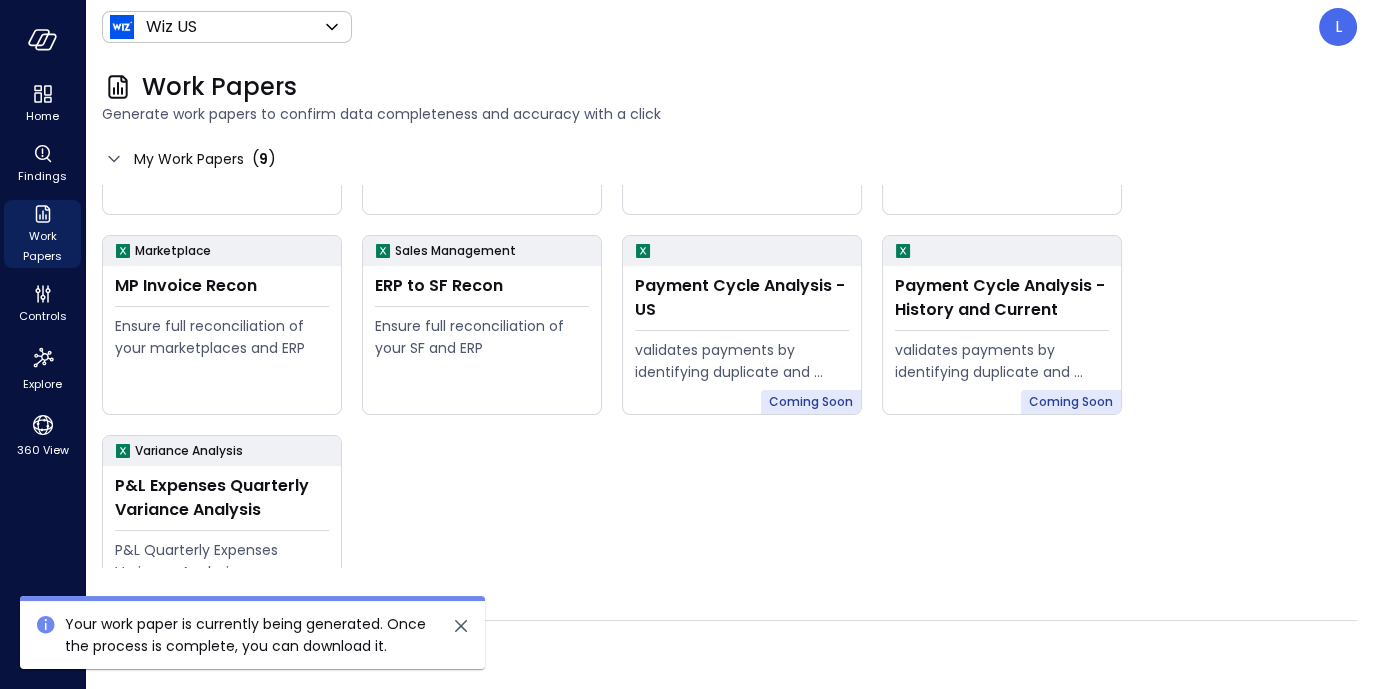scroll, scrollTop: 196, scrollLeft: 0, axis: vertical 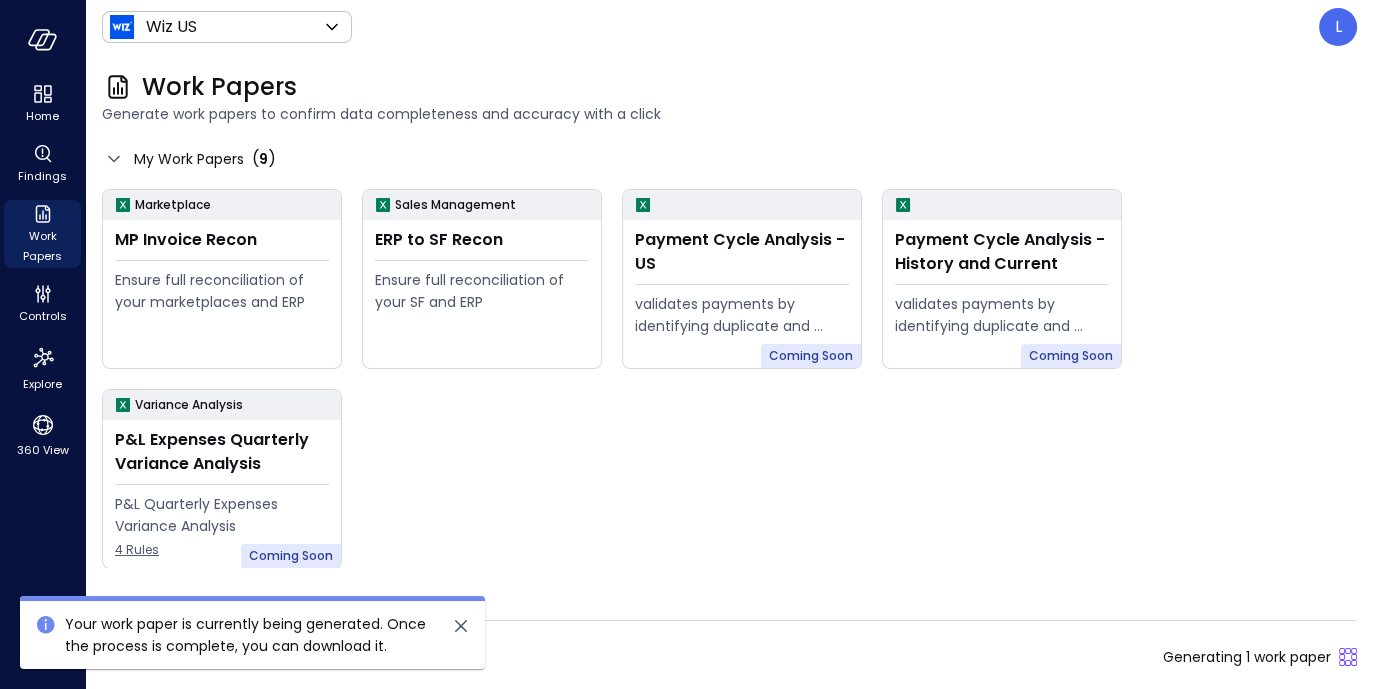 click at bounding box center (461, 626) 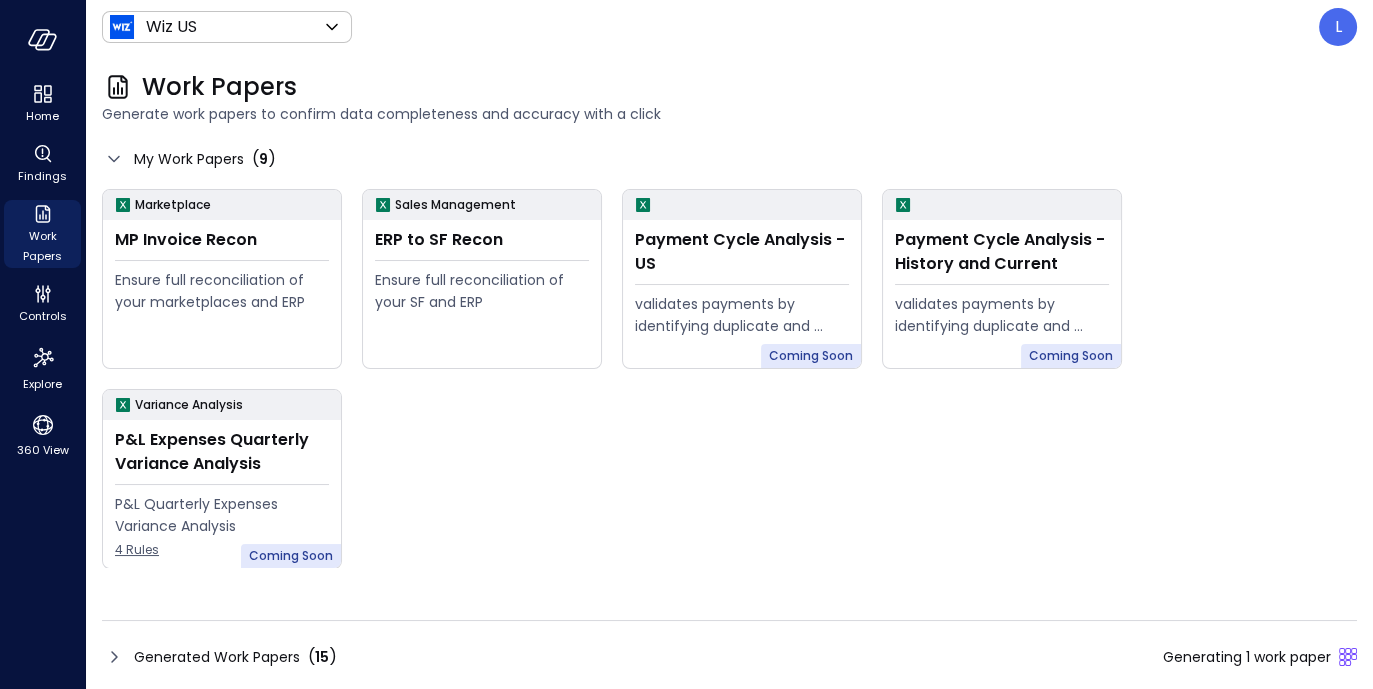 click at bounding box center [114, 657] 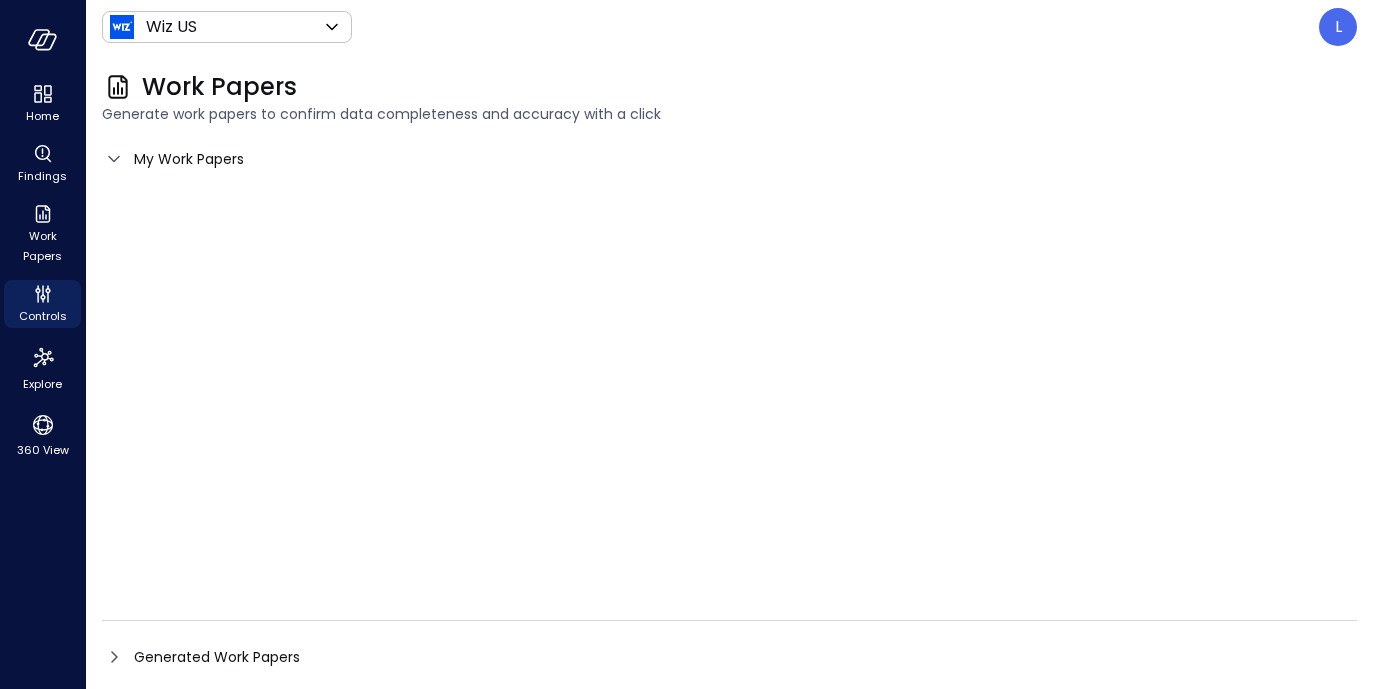 scroll, scrollTop: 0, scrollLeft: 0, axis: both 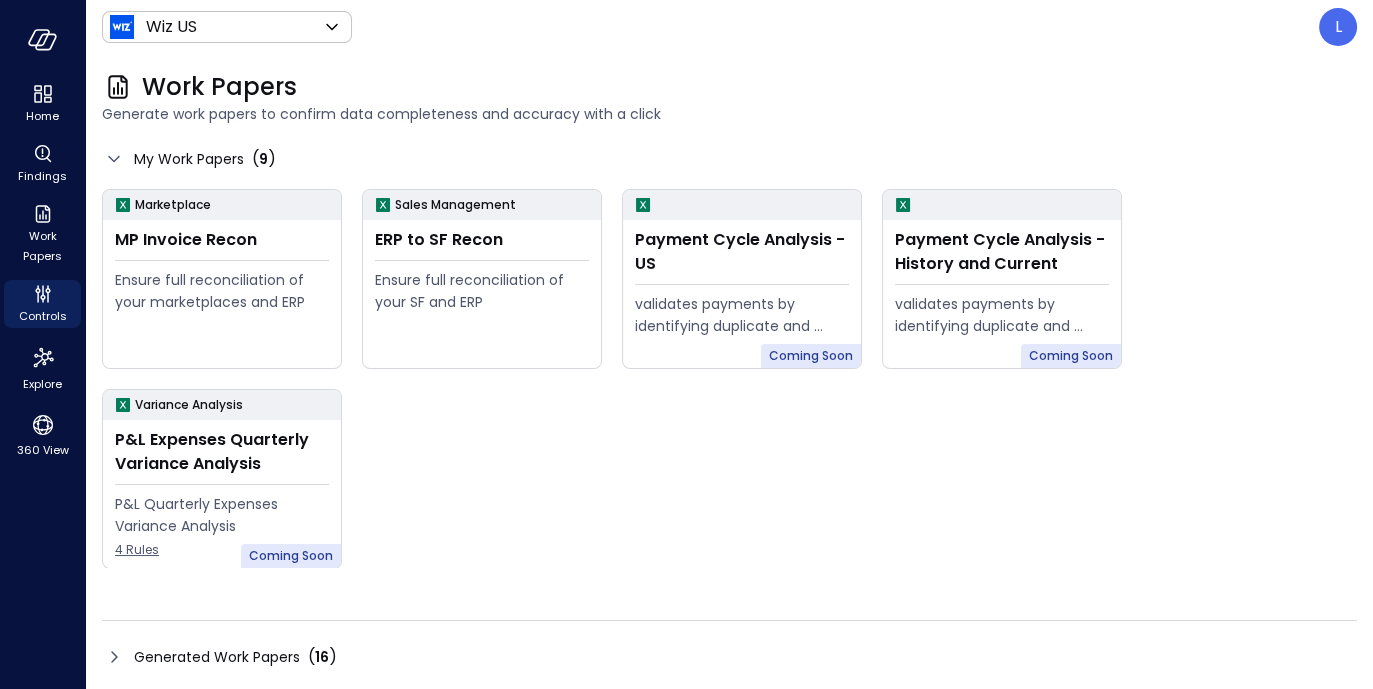 click at bounding box center (114, 657) 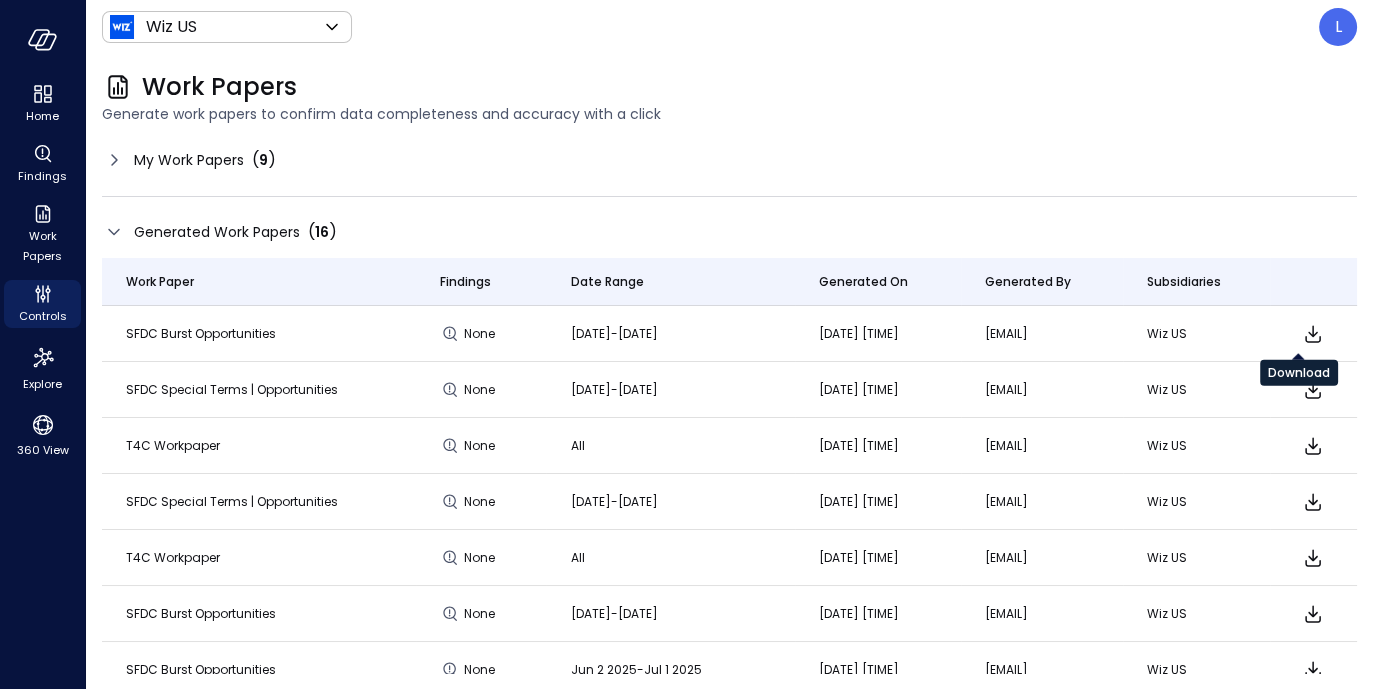 click at bounding box center (1313, 334) 